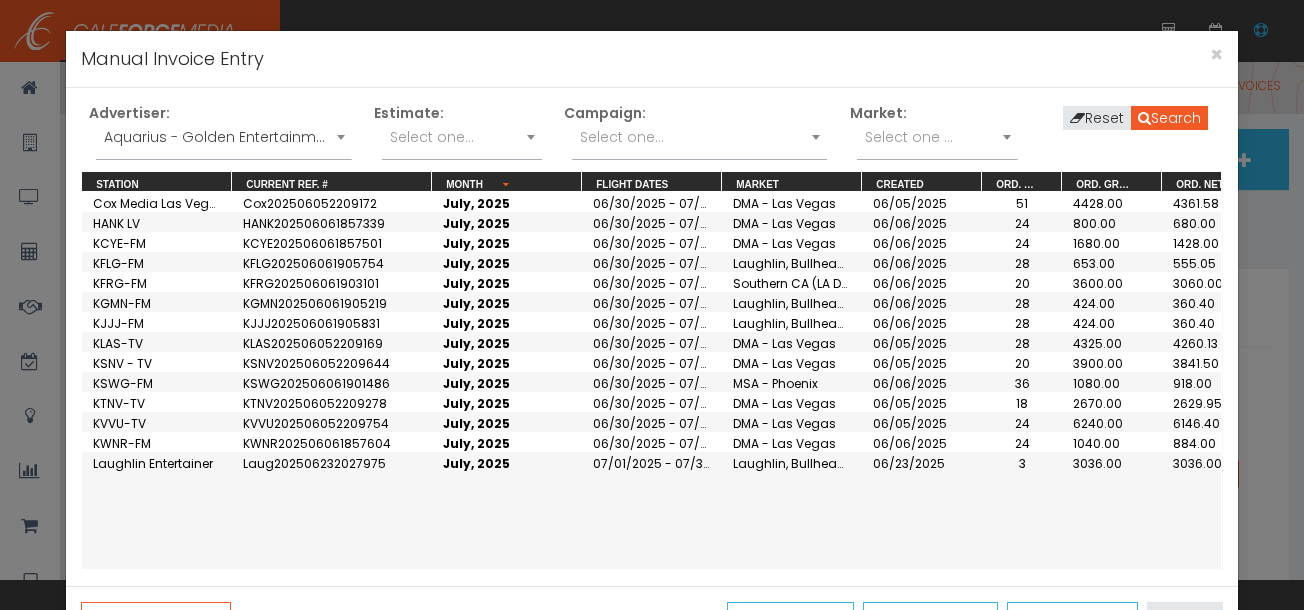 scroll, scrollTop: 0, scrollLeft: 0, axis: both 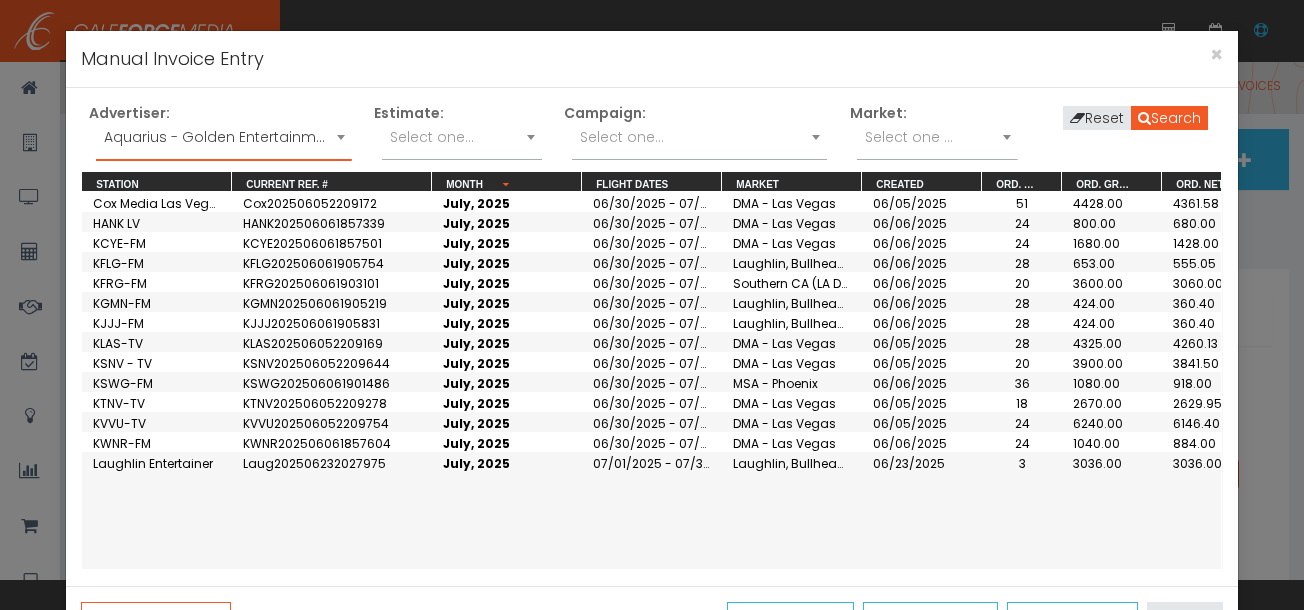 click on "Aquarius - Golden Entertainment" at bounding box center [223, 137] 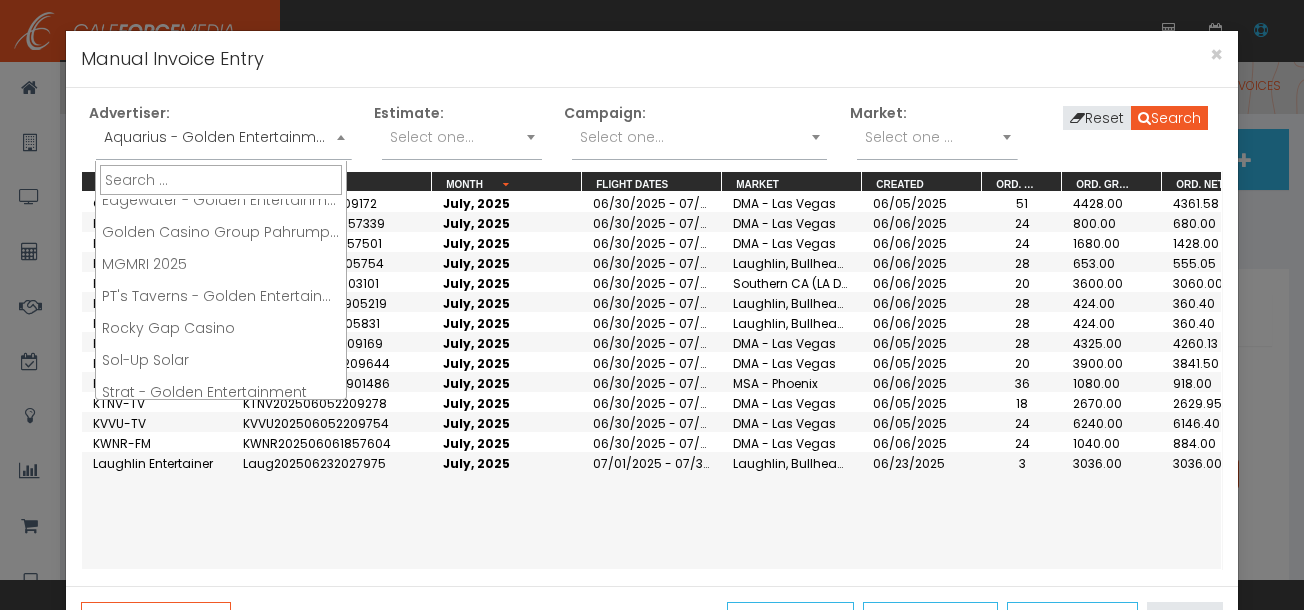 scroll, scrollTop: 152, scrollLeft: 0, axis: vertical 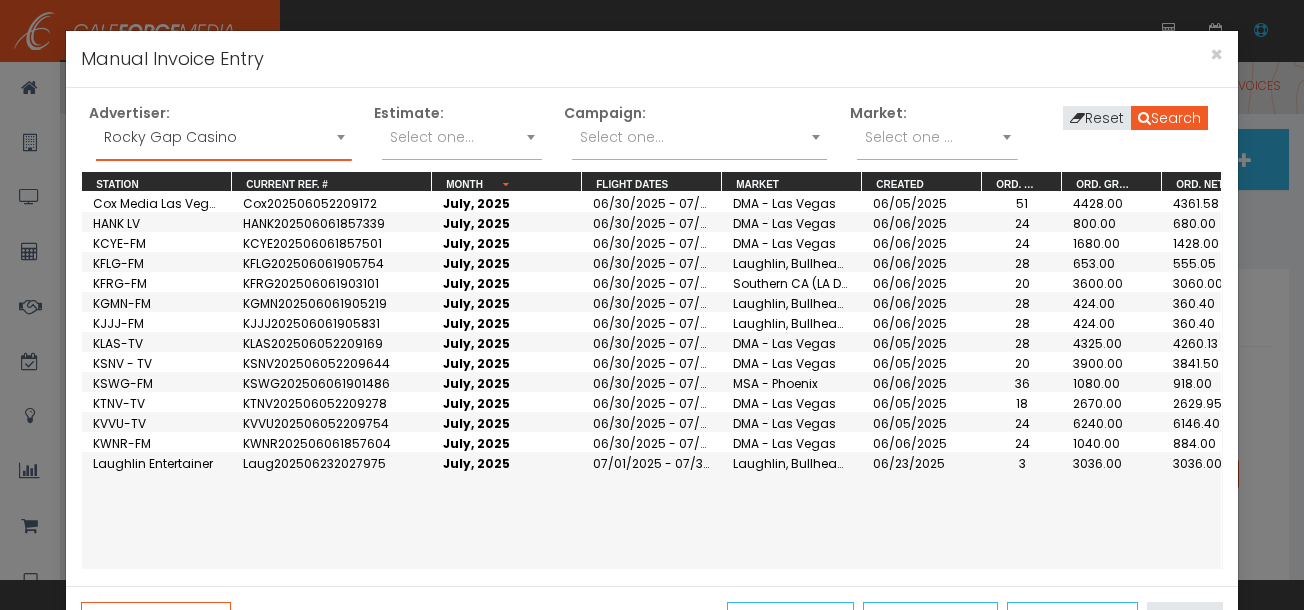 click on "Select one..." at bounding box center [622, 137] 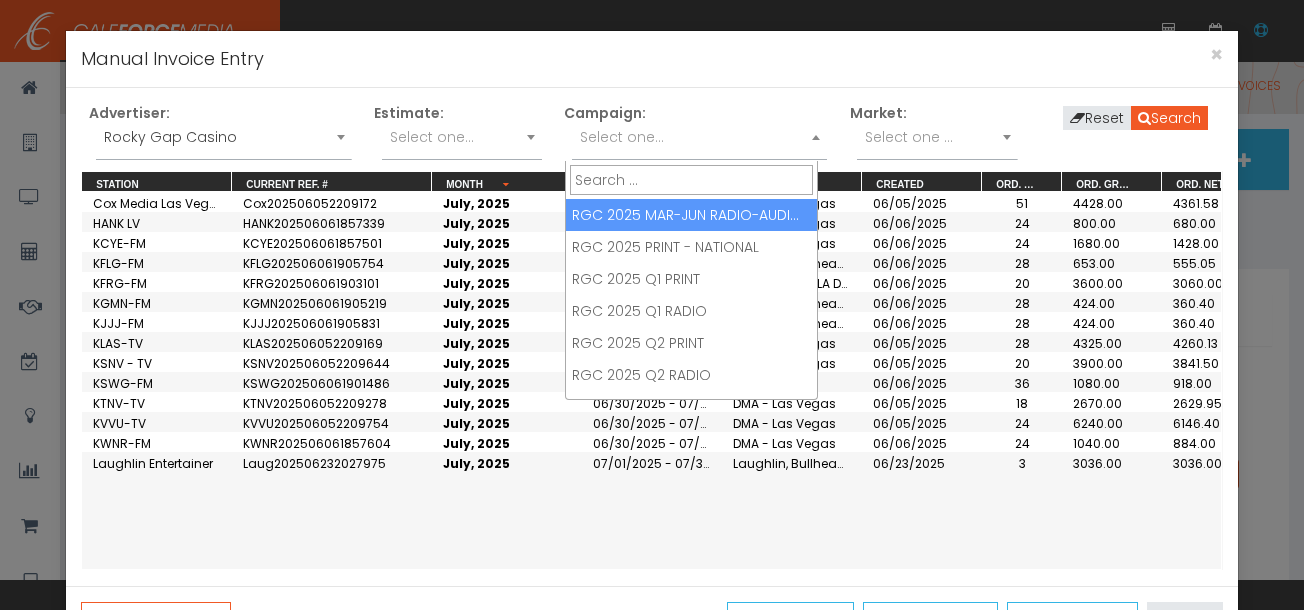 click on "06/30/2025 - 07/27/2025" at bounding box center (652, 202) 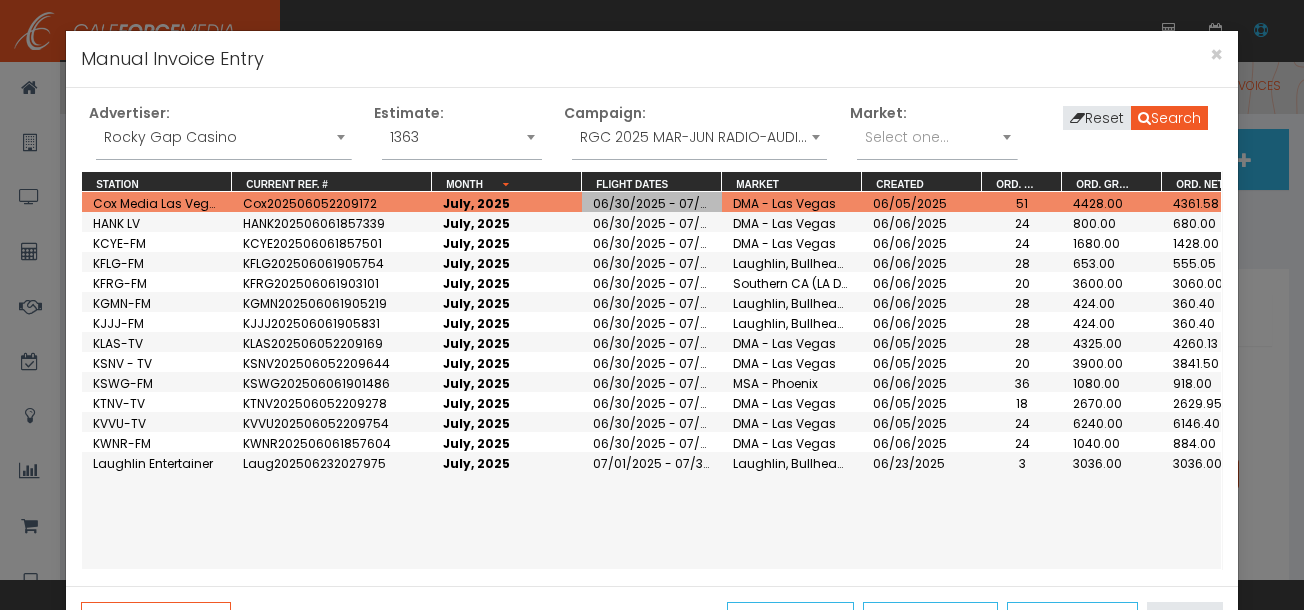 click on "RGC 2025 MAR-JUN RADIO-AUDIO MAJOR MARKET" at bounding box center (699, 137) 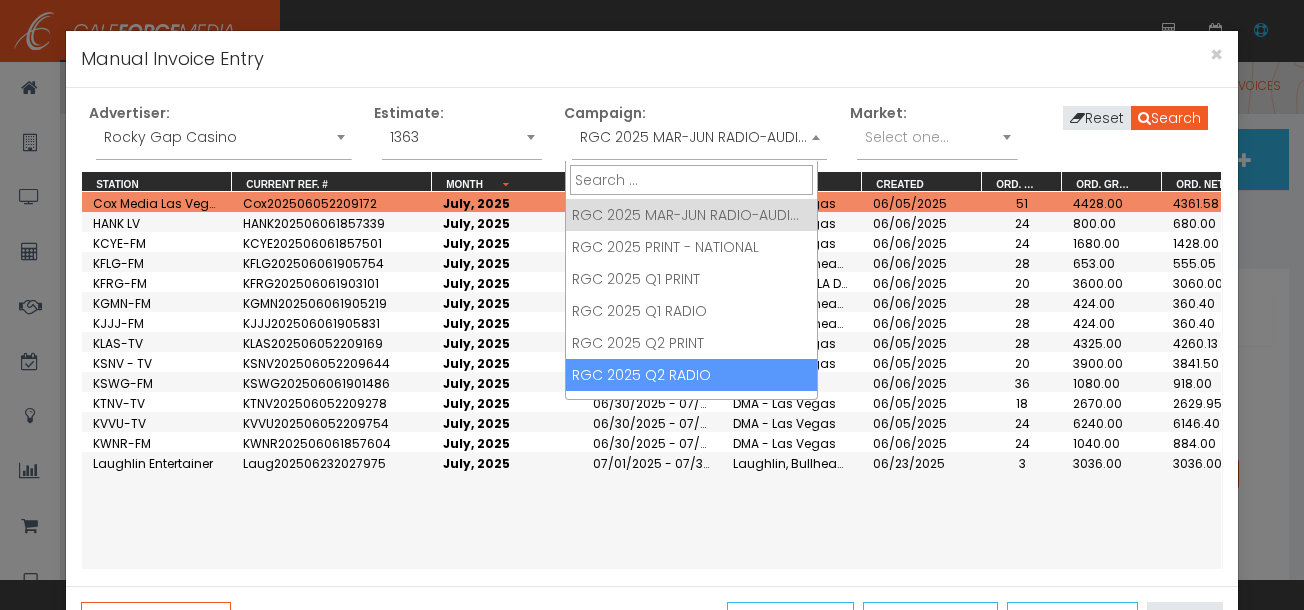 click on "06/30/2025 - 07/27/2025" at bounding box center (652, 382) 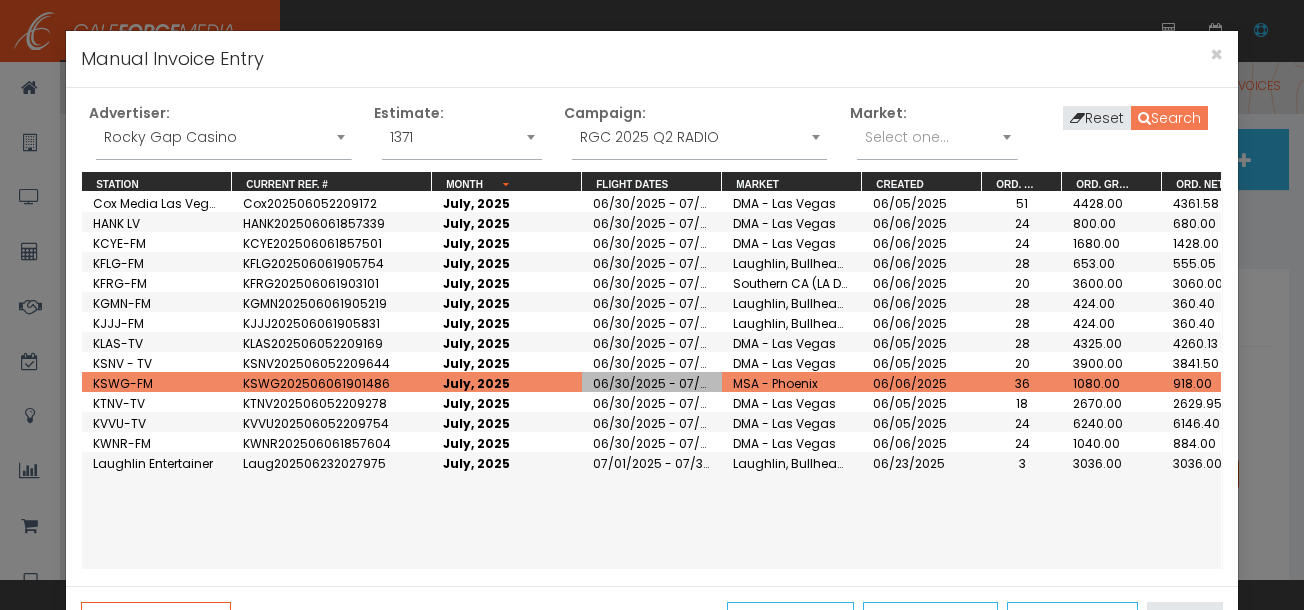 click on "Search" at bounding box center [1169, 118] 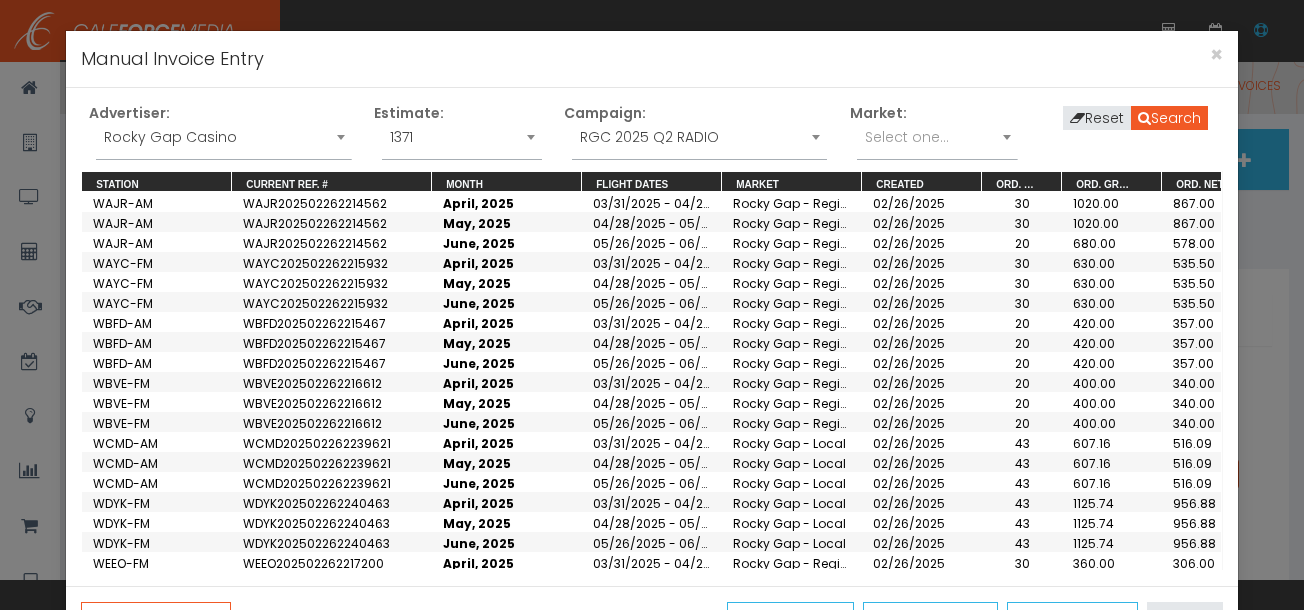 click on "WBVE-FM" at bounding box center [157, 222] 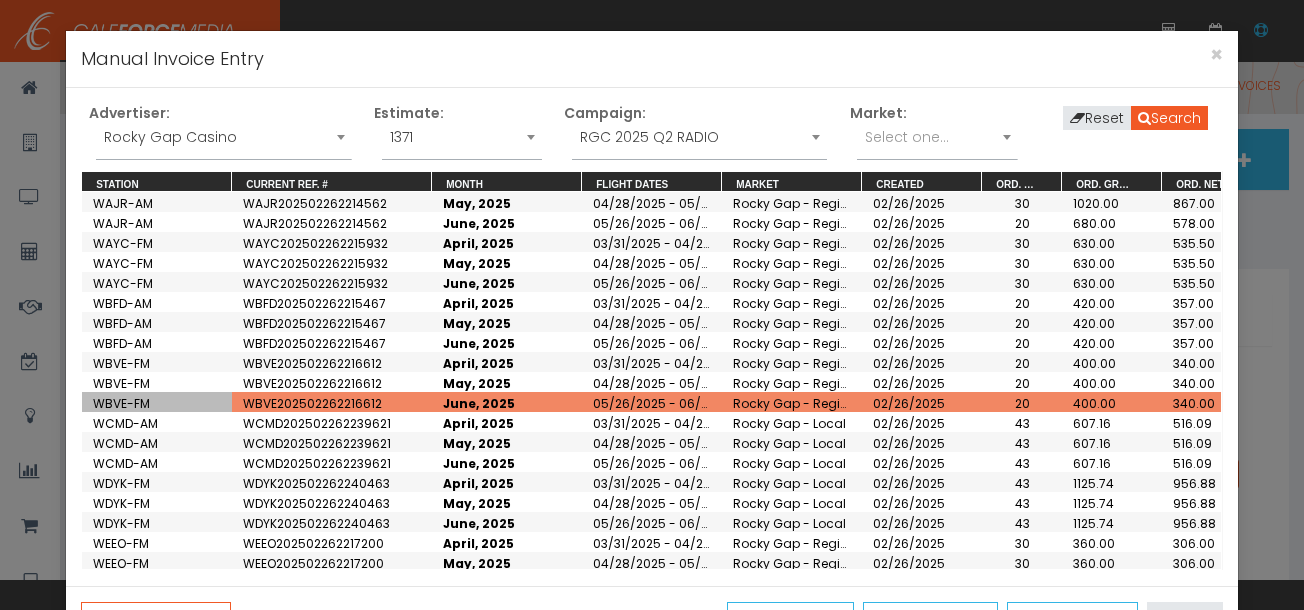 scroll, scrollTop: 97, scrollLeft: 0, axis: vertical 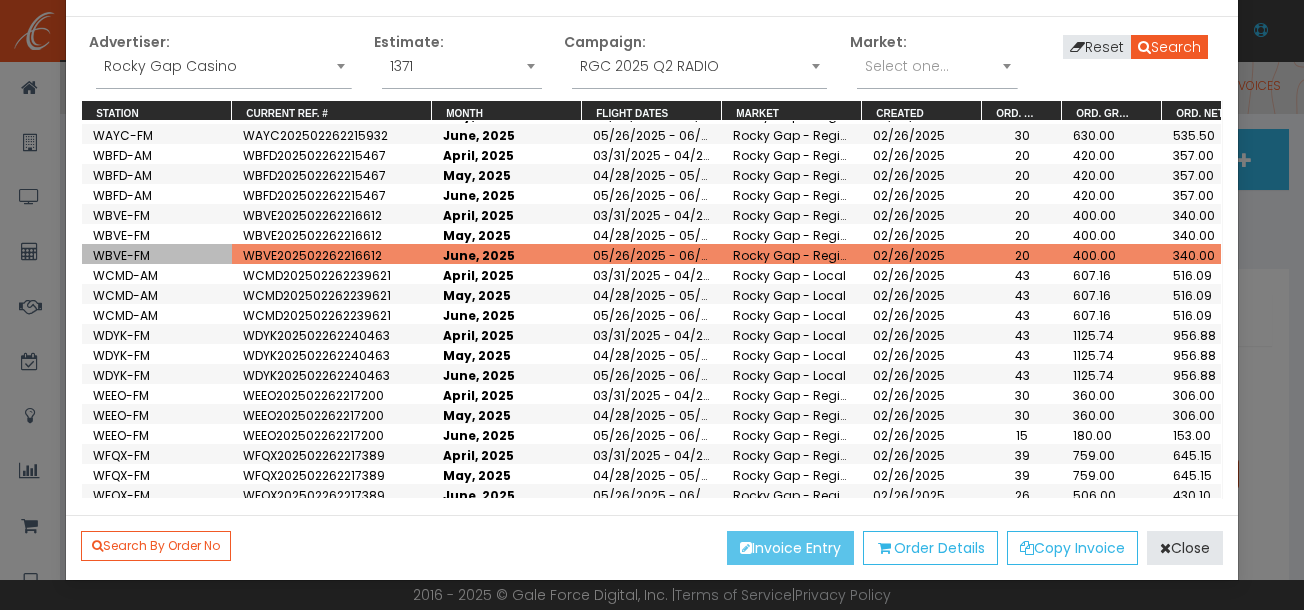 click on "Invoice Entry" at bounding box center [790, 548] 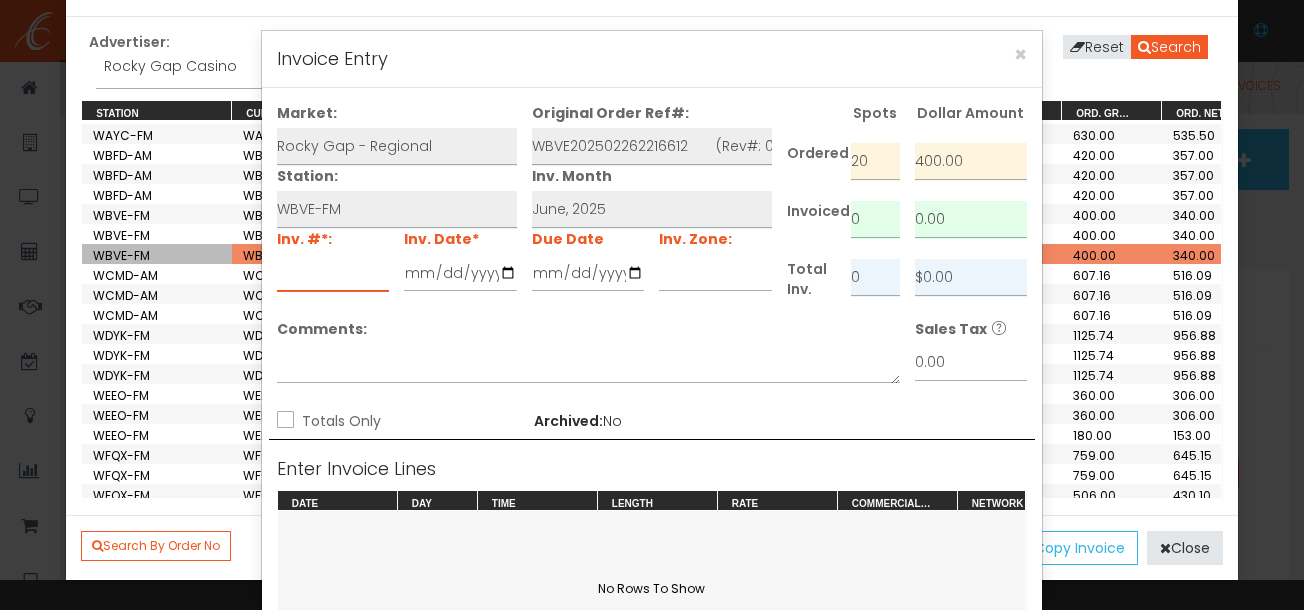 click at bounding box center [333, 273] 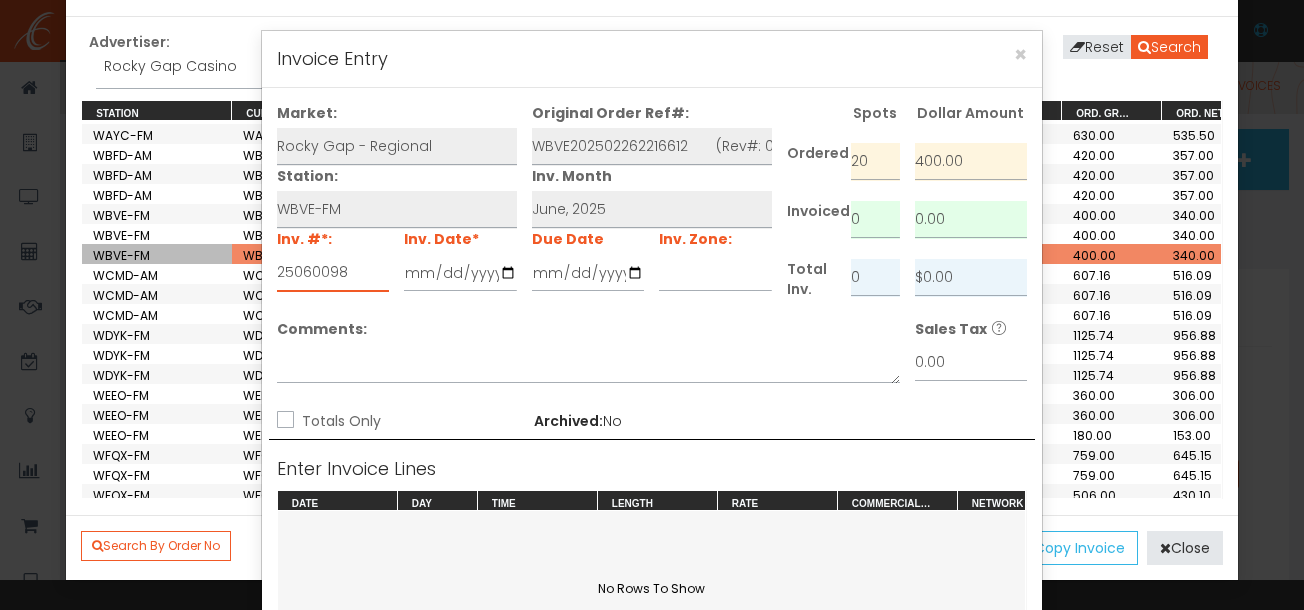 type on "25060098" 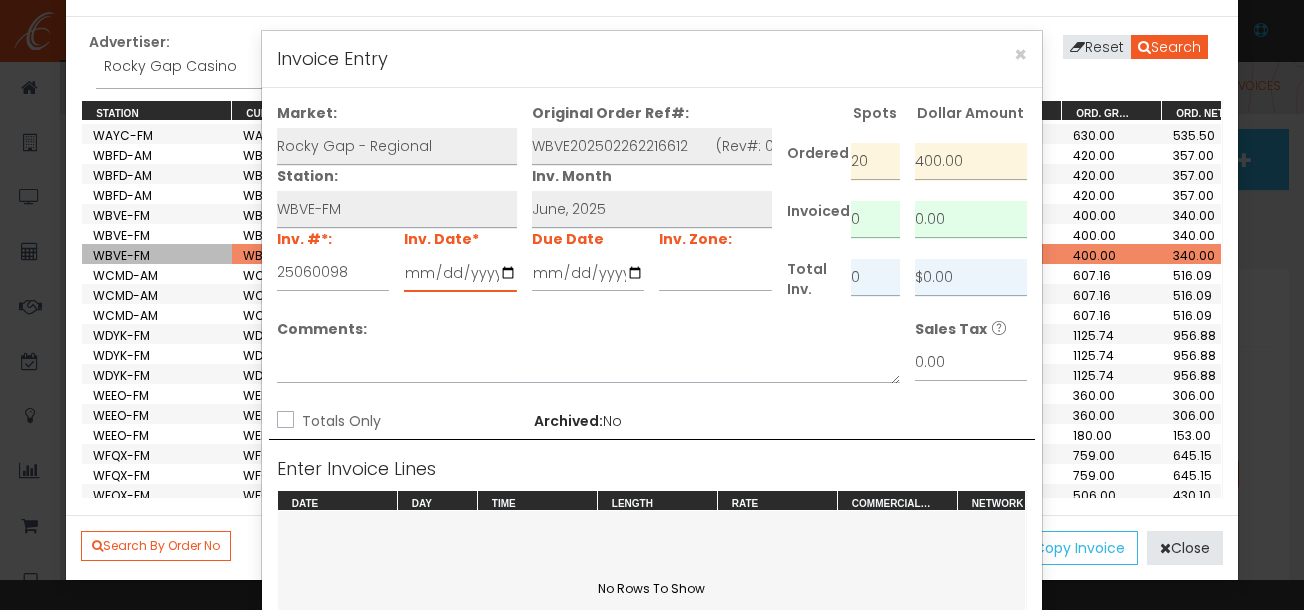 click at bounding box center (460, 273) 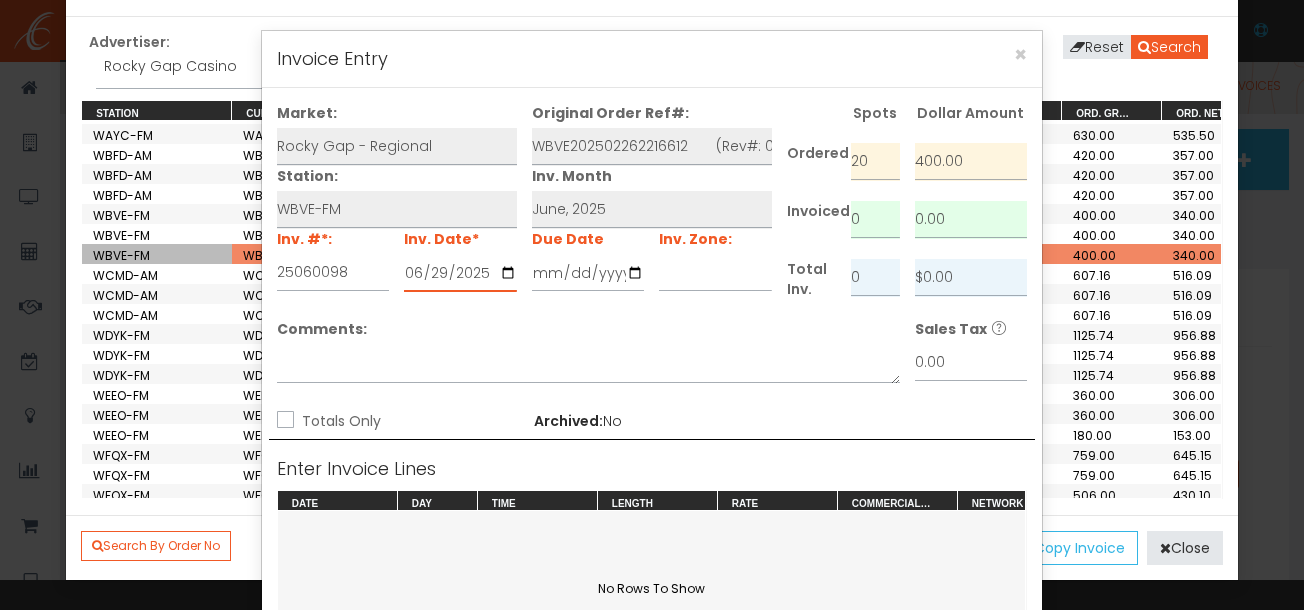 type on "2025-06-29" 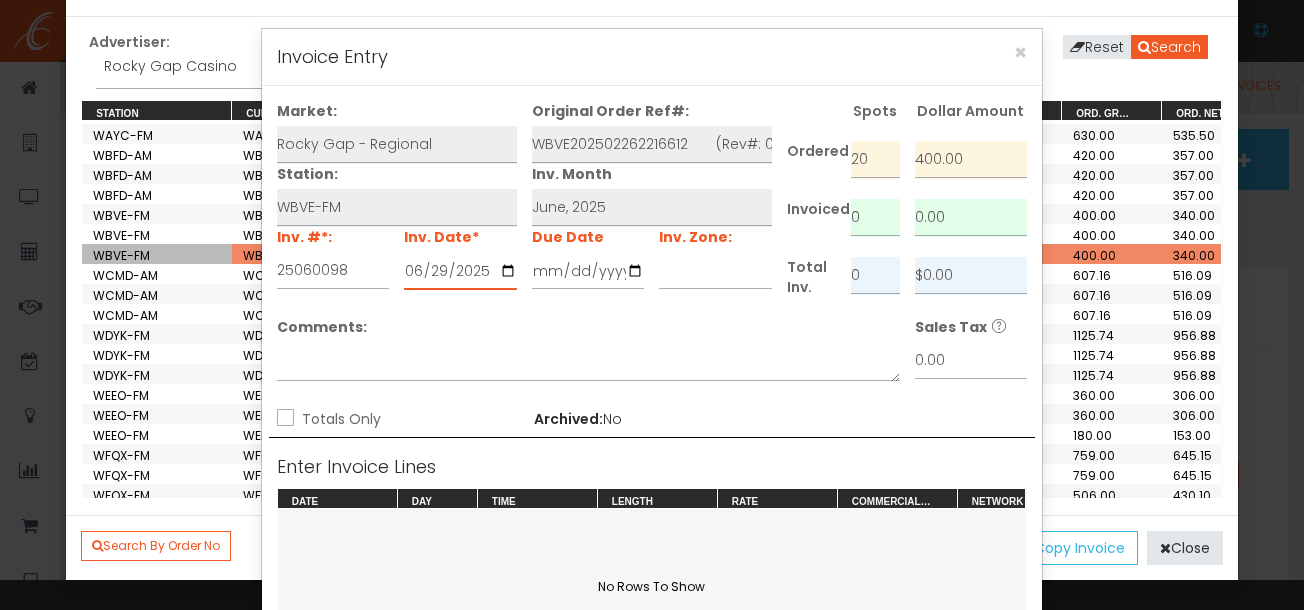 scroll, scrollTop: 4, scrollLeft: 0, axis: vertical 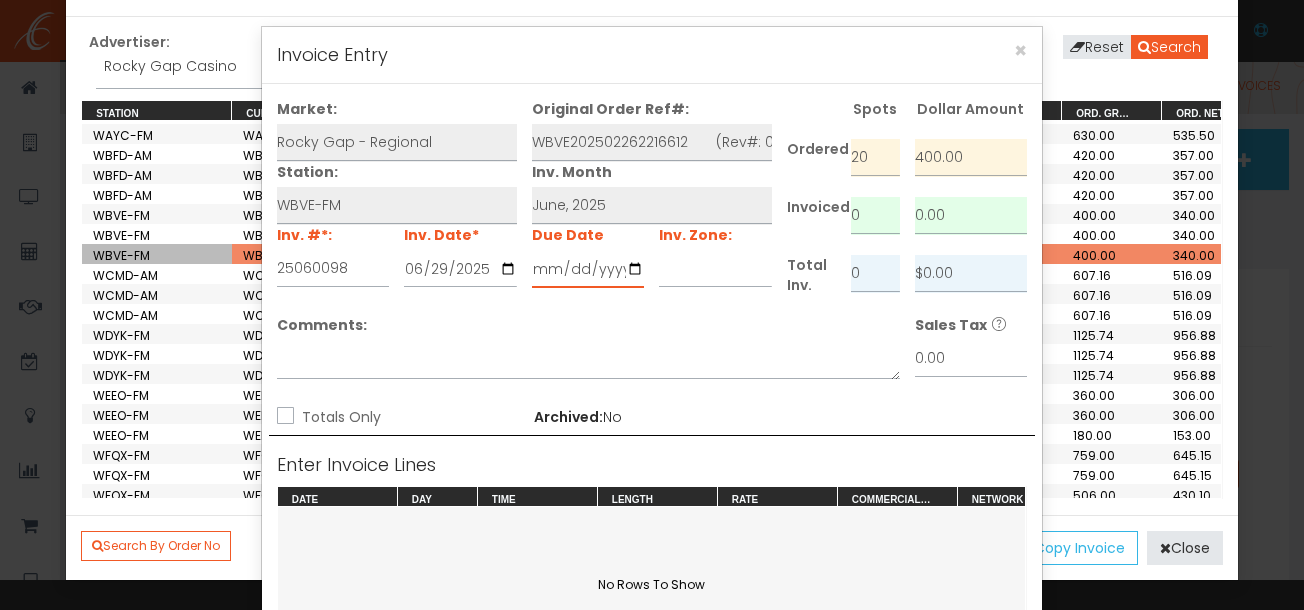 click at bounding box center (588, 269) 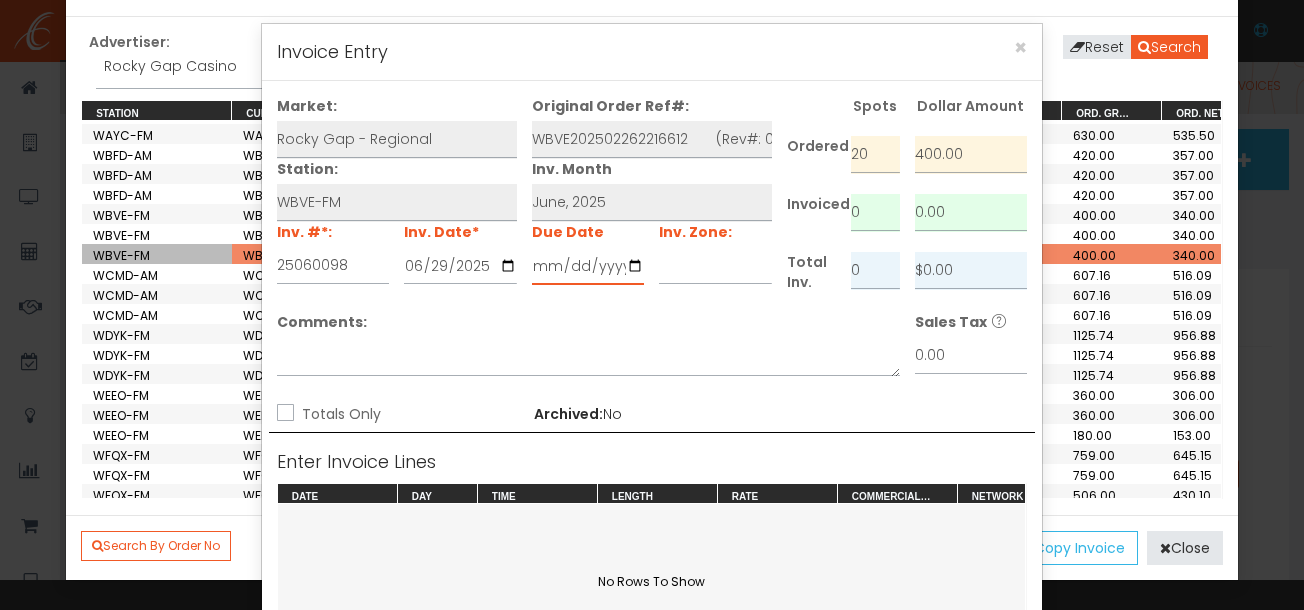 scroll, scrollTop: 8, scrollLeft: 0, axis: vertical 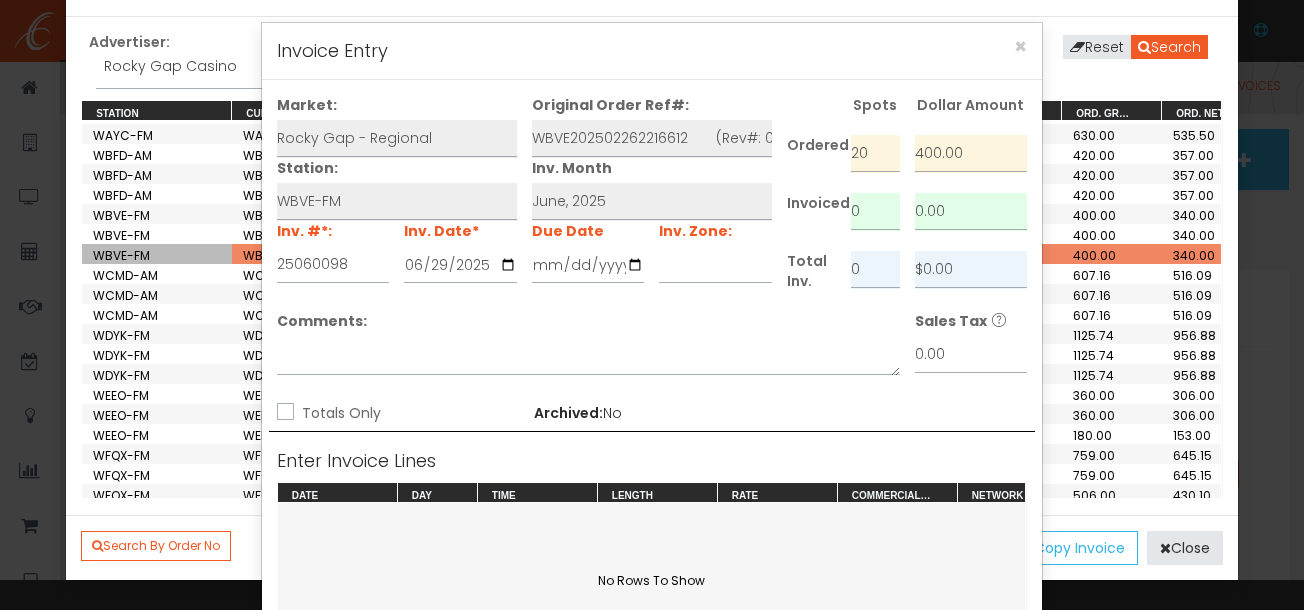 click on "Totals Only" at bounding box center (283, 413) 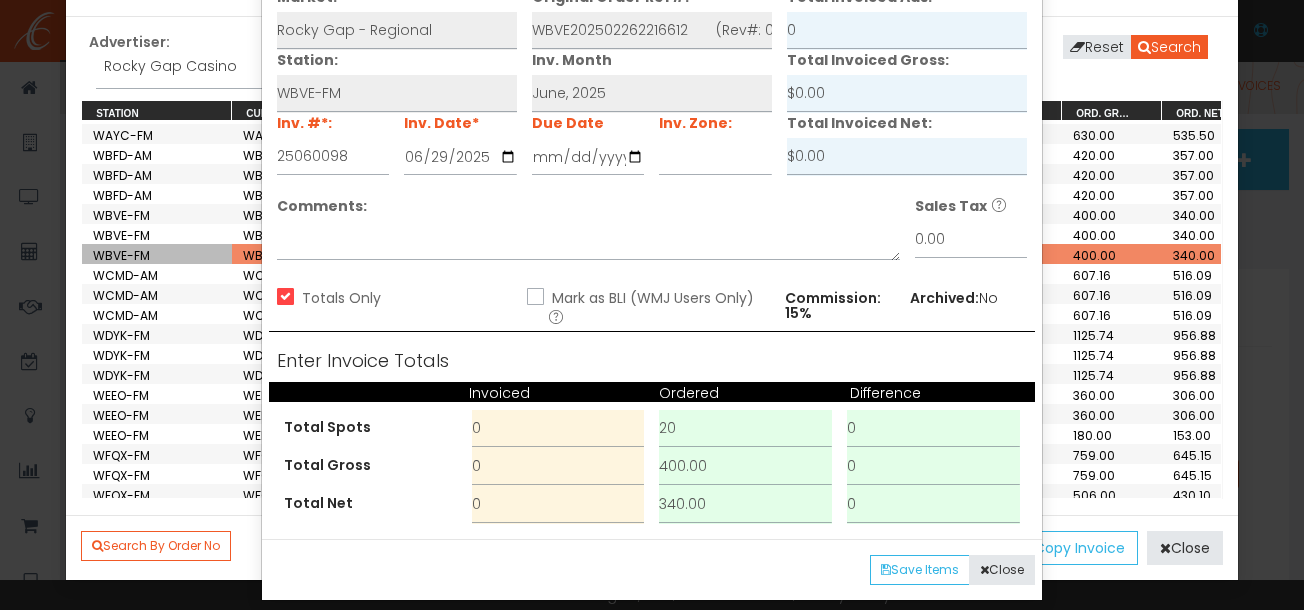 scroll, scrollTop: 117, scrollLeft: 0, axis: vertical 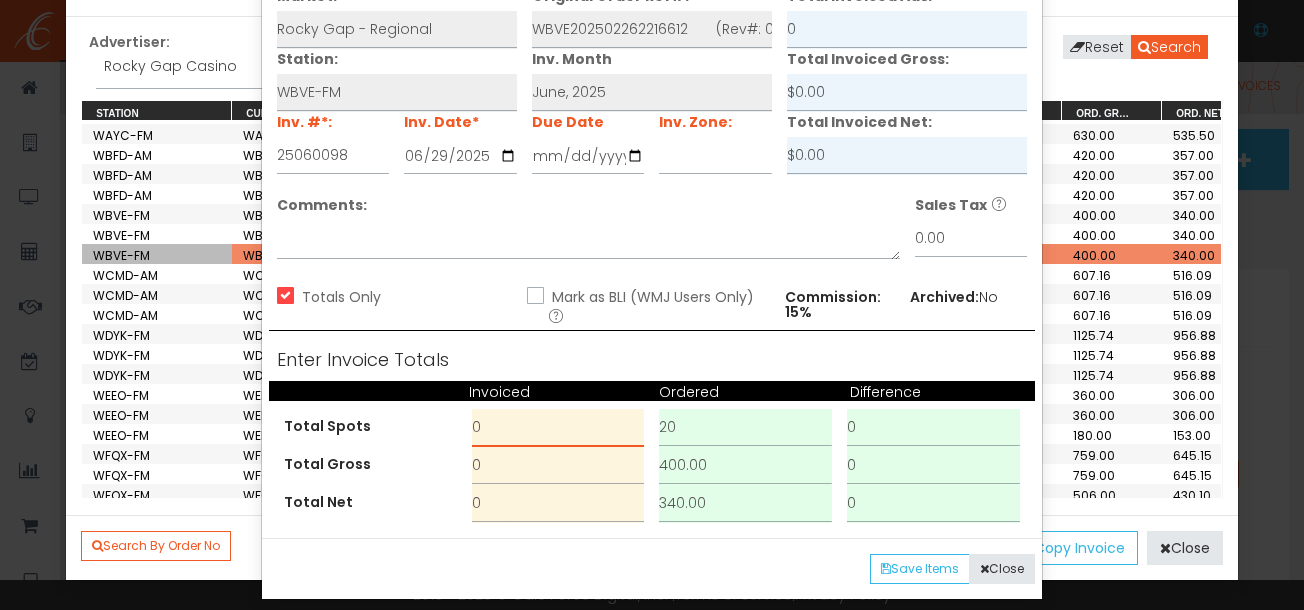 drag, startPoint x: 500, startPoint y: 431, endPoint x: 432, endPoint y: 420, distance: 68.88396 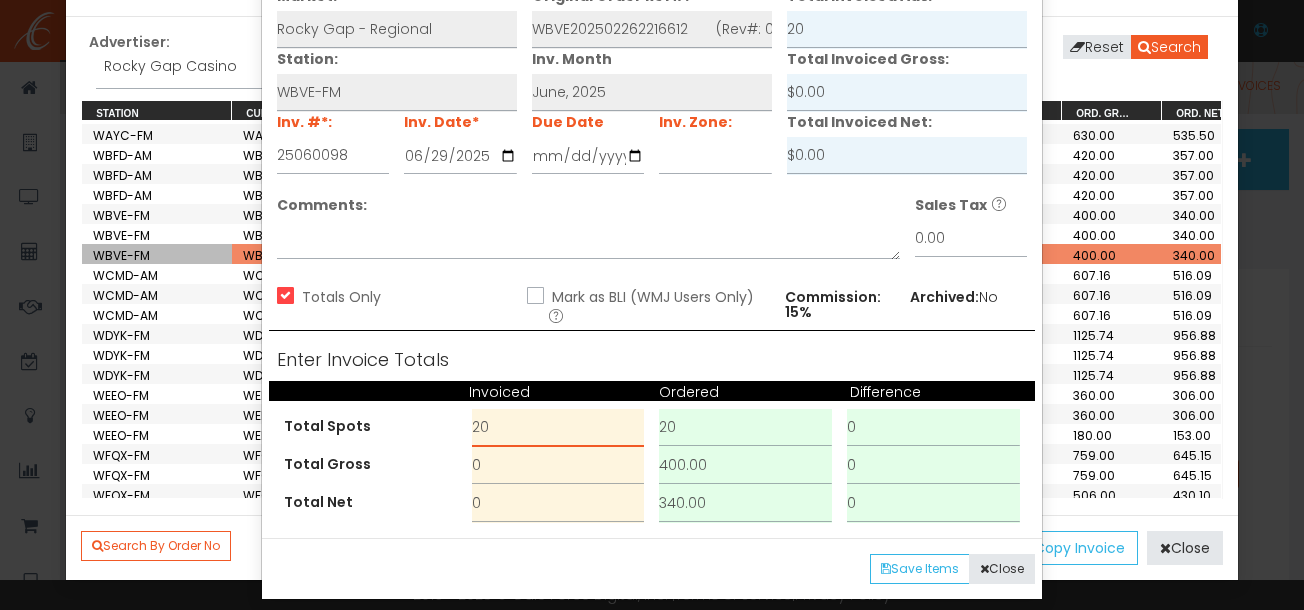 type on "20" 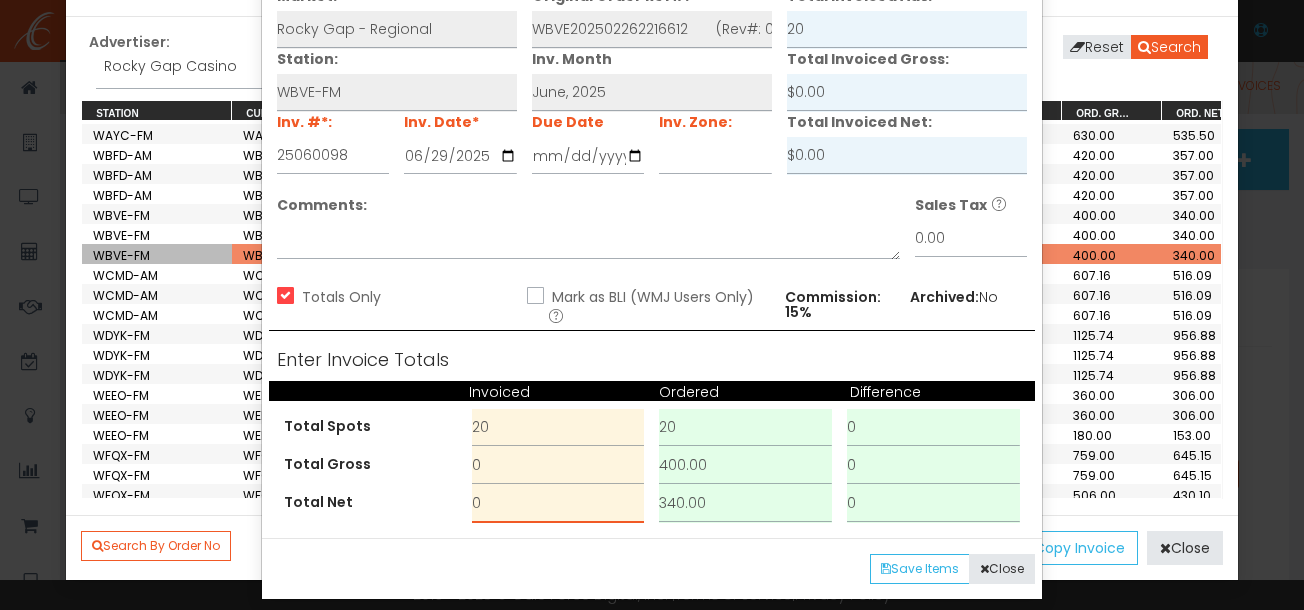drag, startPoint x: 491, startPoint y: 505, endPoint x: 462, endPoint y: 506, distance: 29.017237 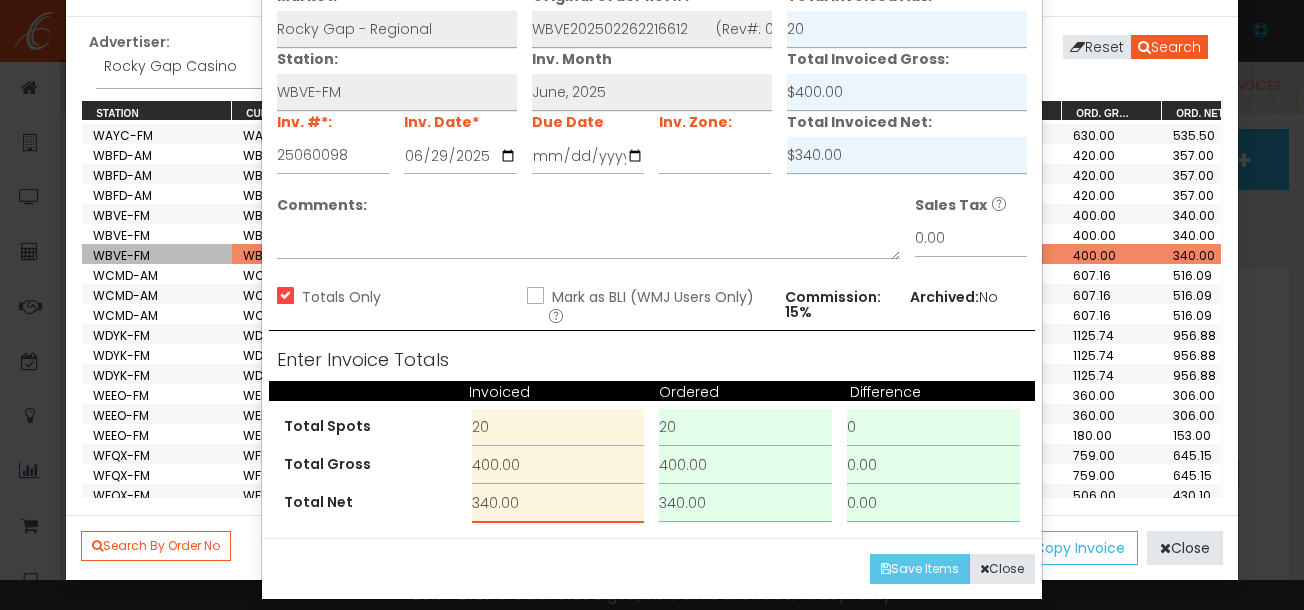 type on "340.00" 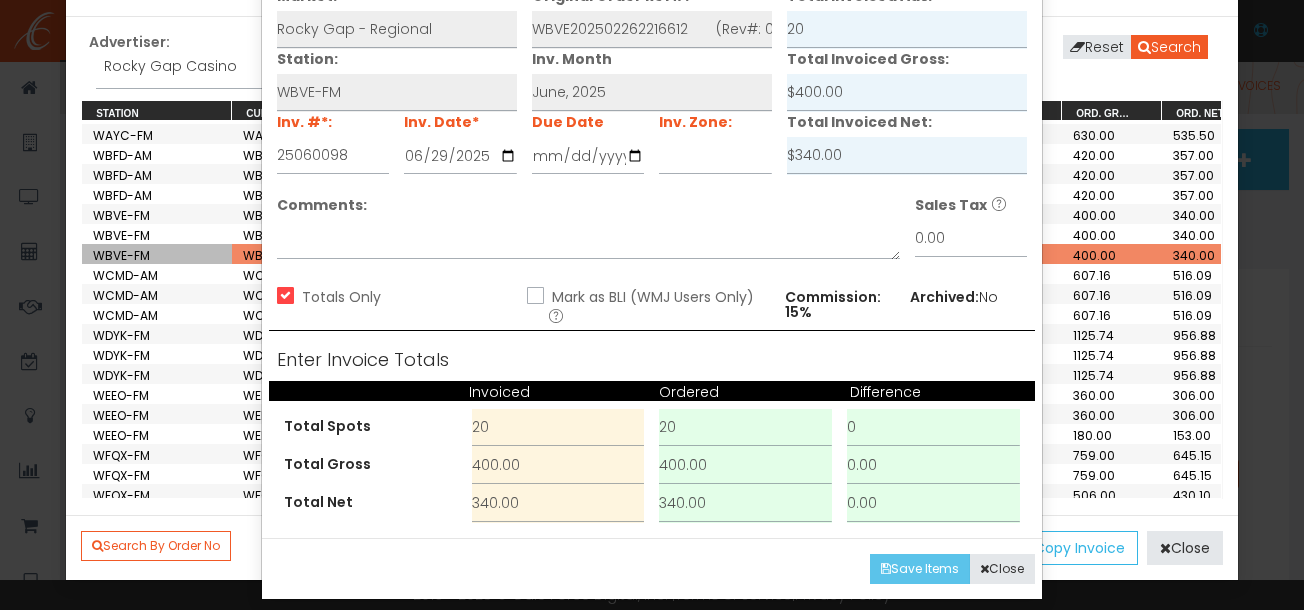 click on "Save Items" at bounding box center (920, 569) 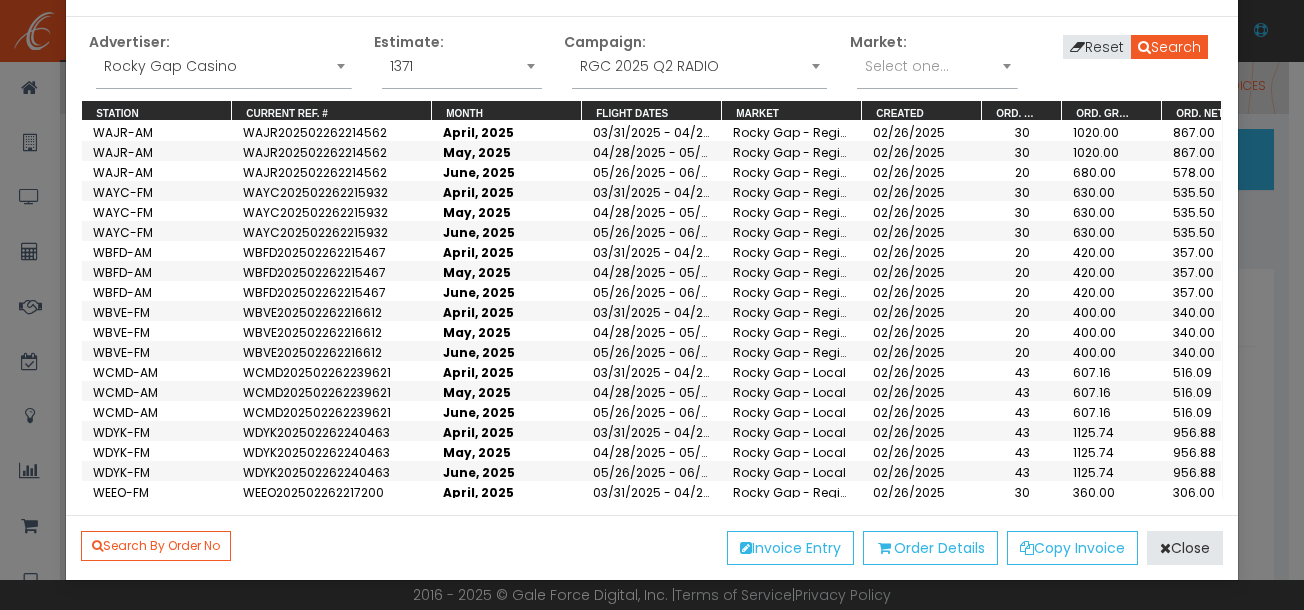 click on "WBFD-AM" at bounding box center [157, 131] 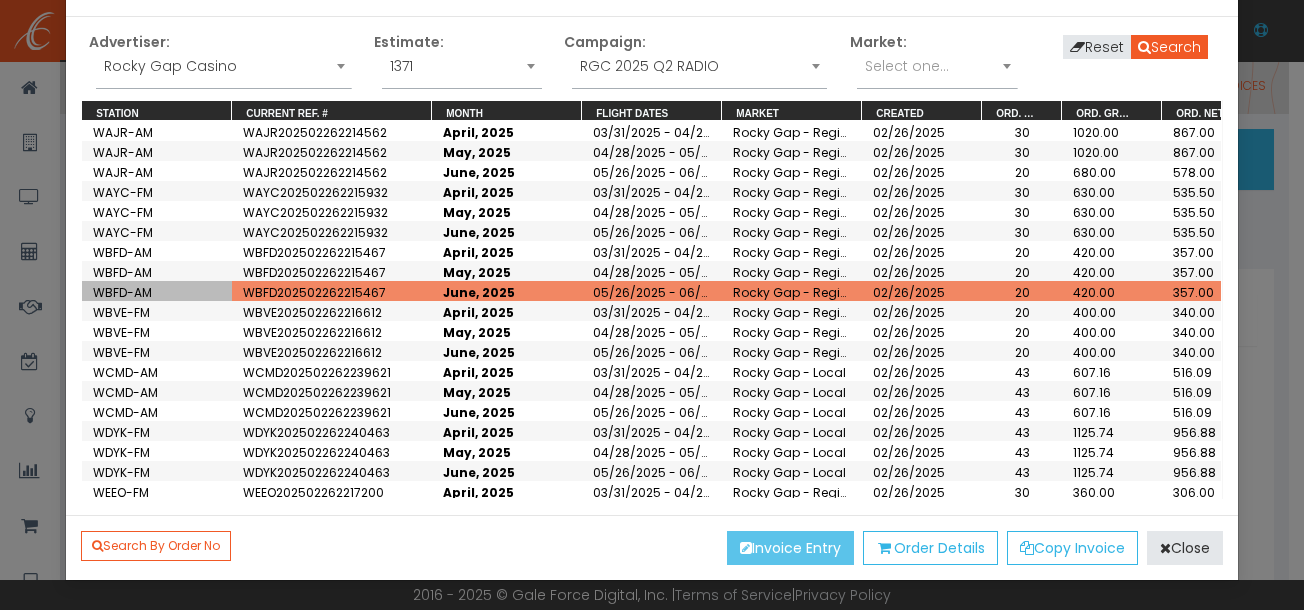 click on "Invoice Entry" at bounding box center [790, 548] 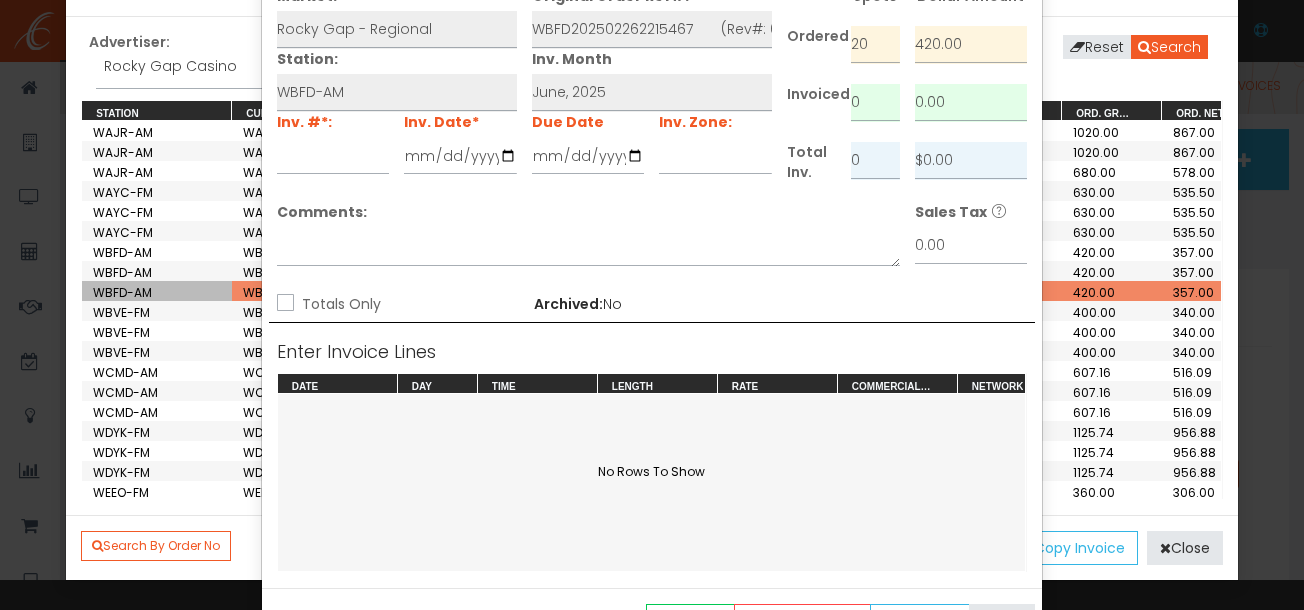 scroll, scrollTop: 0, scrollLeft: 0, axis: both 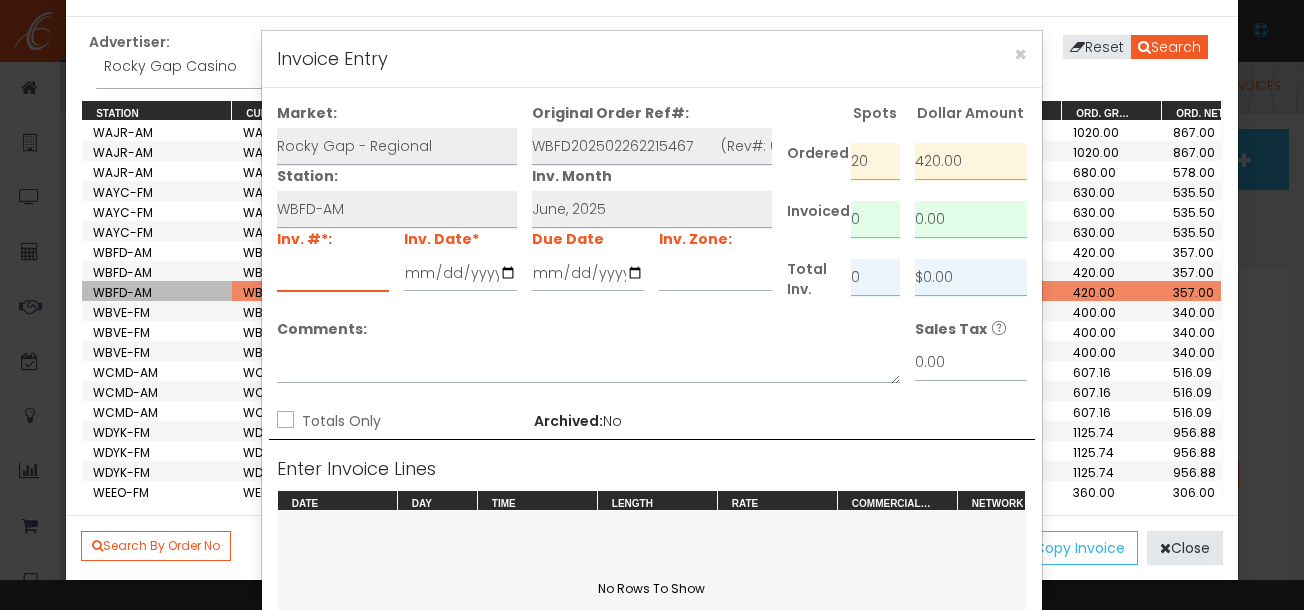 click at bounding box center [333, 273] 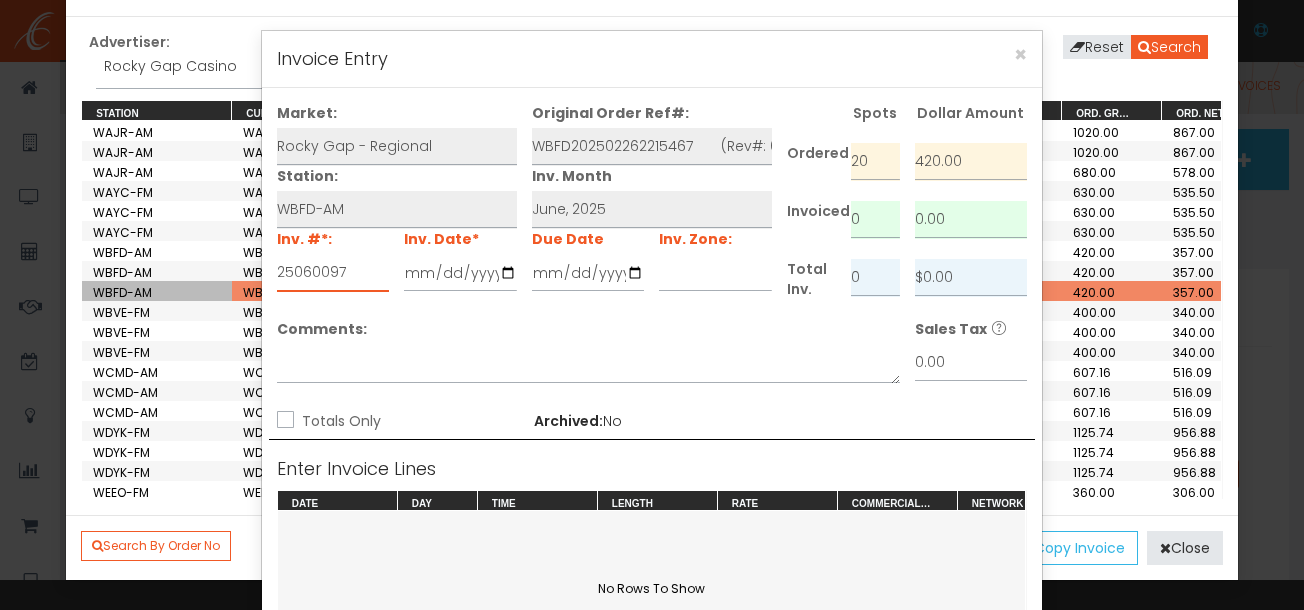 type on "25060097" 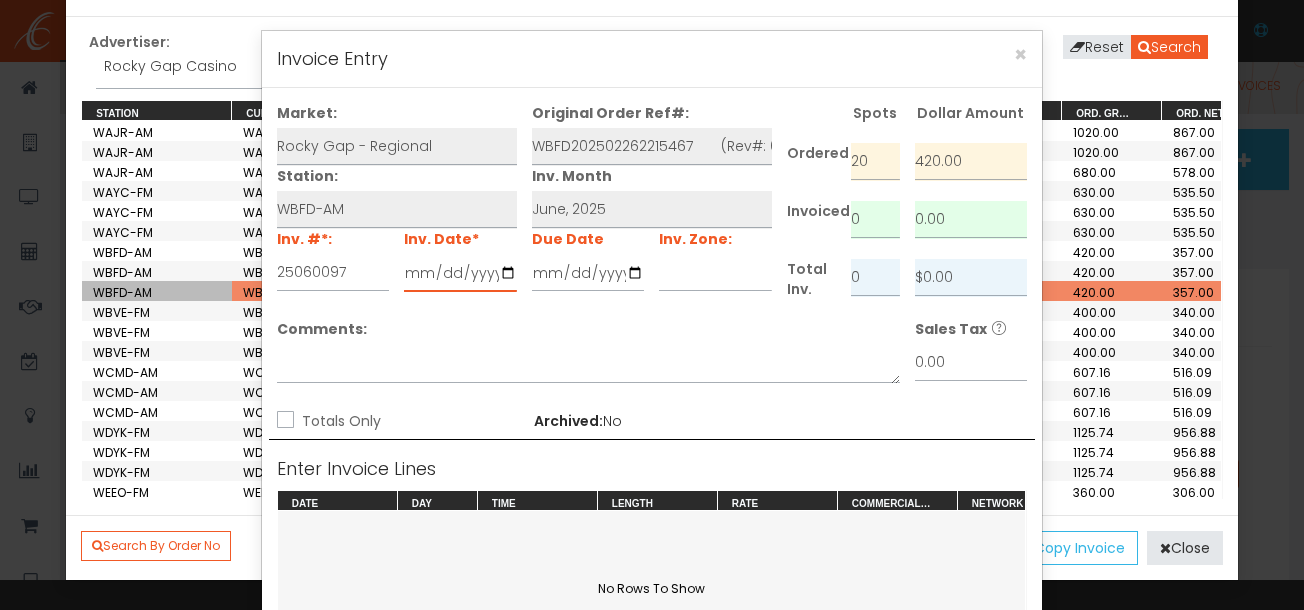 click at bounding box center [460, 273] 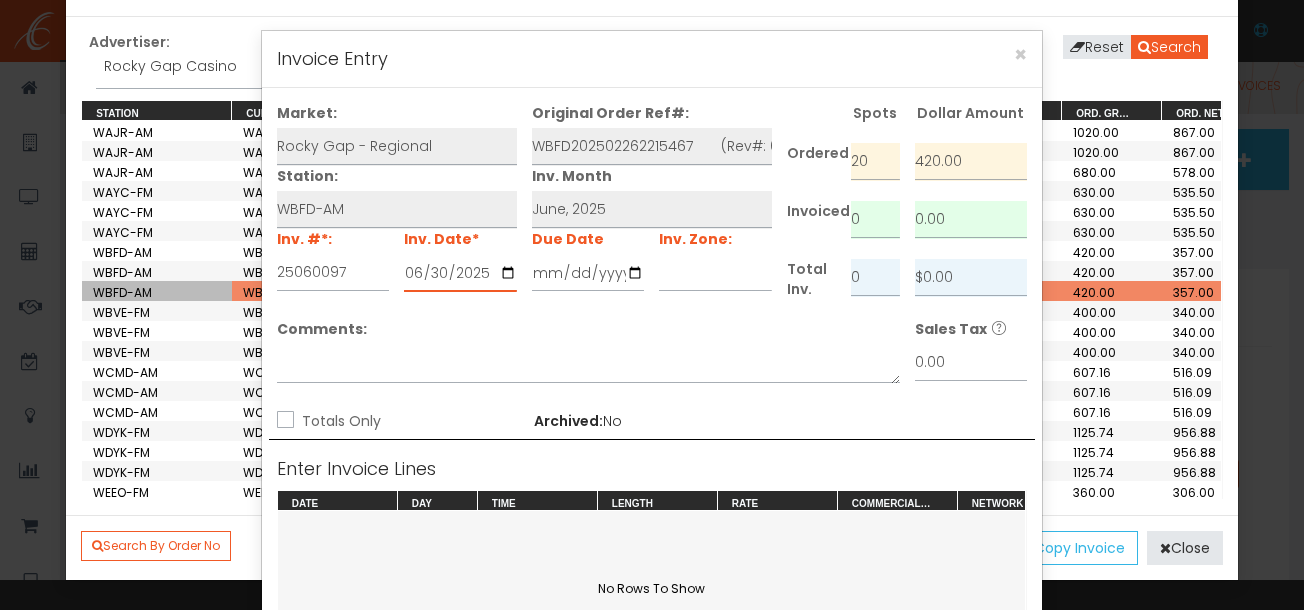 type on "2025-06-30" 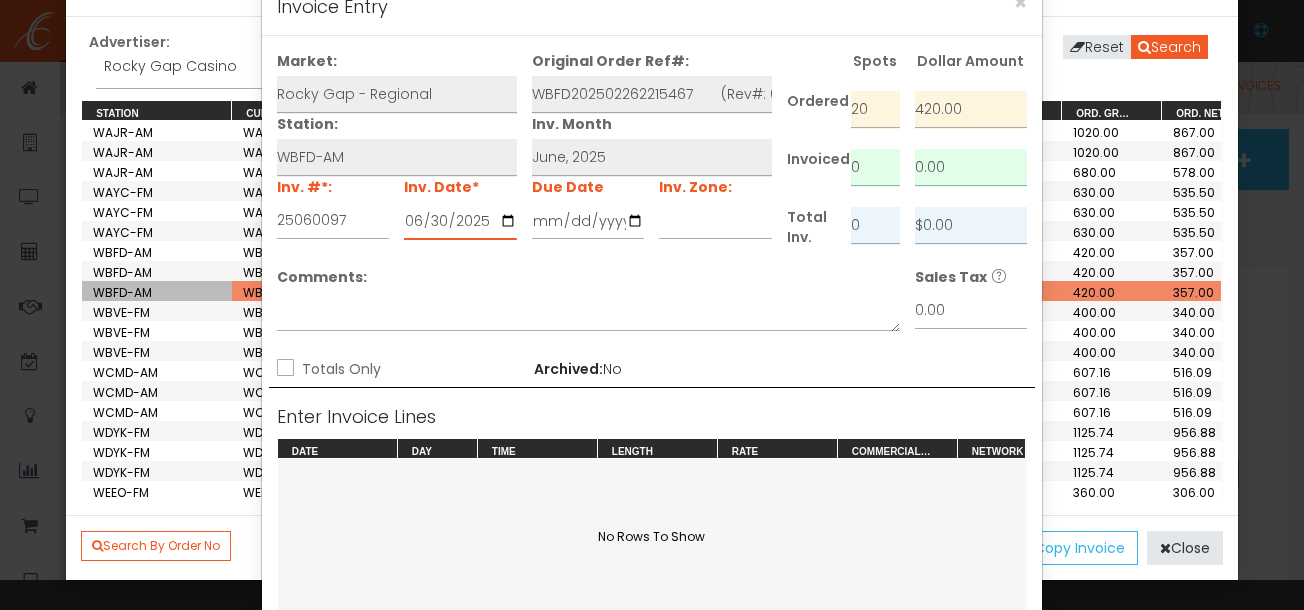 scroll, scrollTop: 93, scrollLeft: 0, axis: vertical 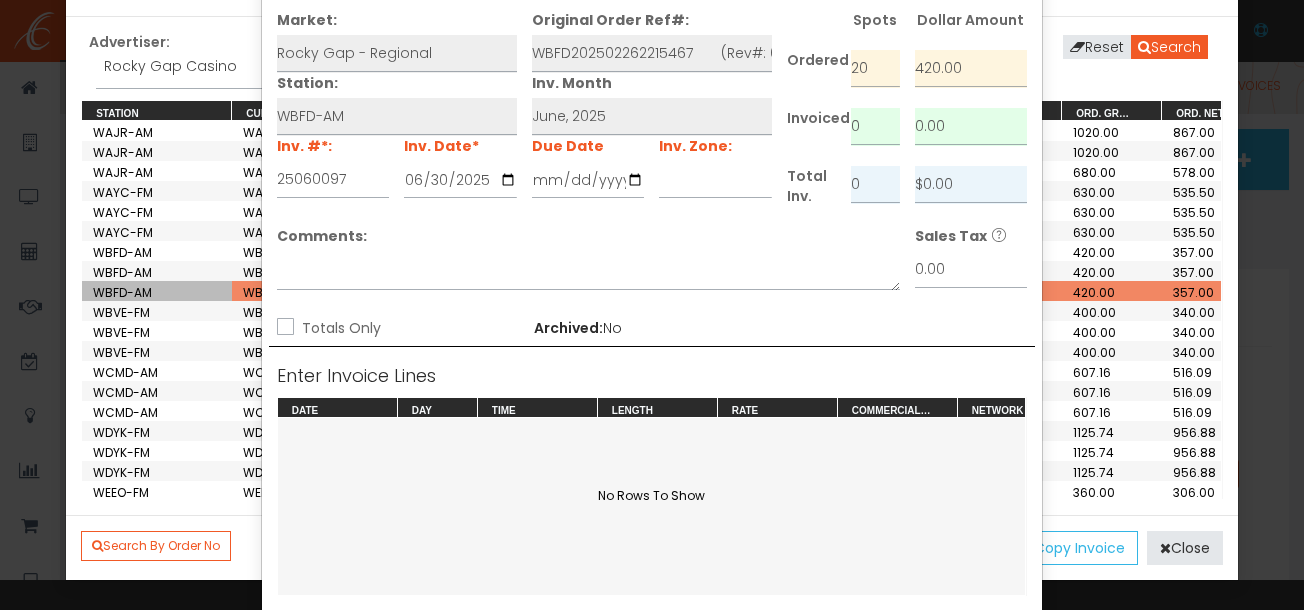 click on "Totals Only" at bounding box center [283, 328] 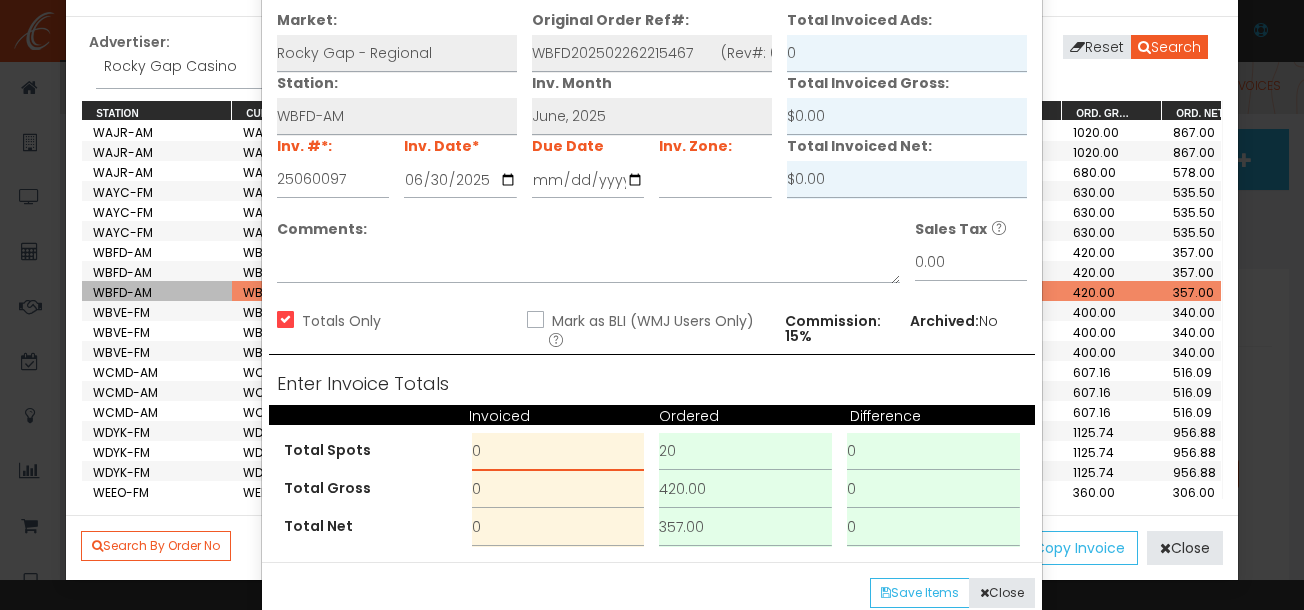 drag, startPoint x: 492, startPoint y: 457, endPoint x: 443, endPoint y: 438, distance: 52.554733 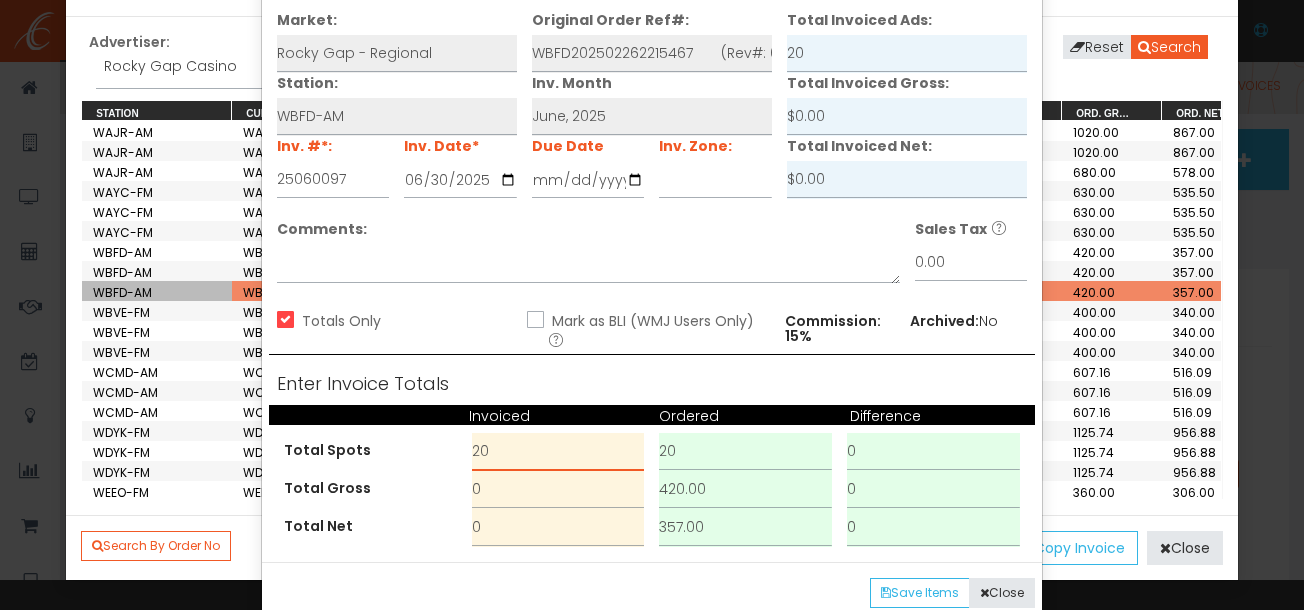 type on "20" 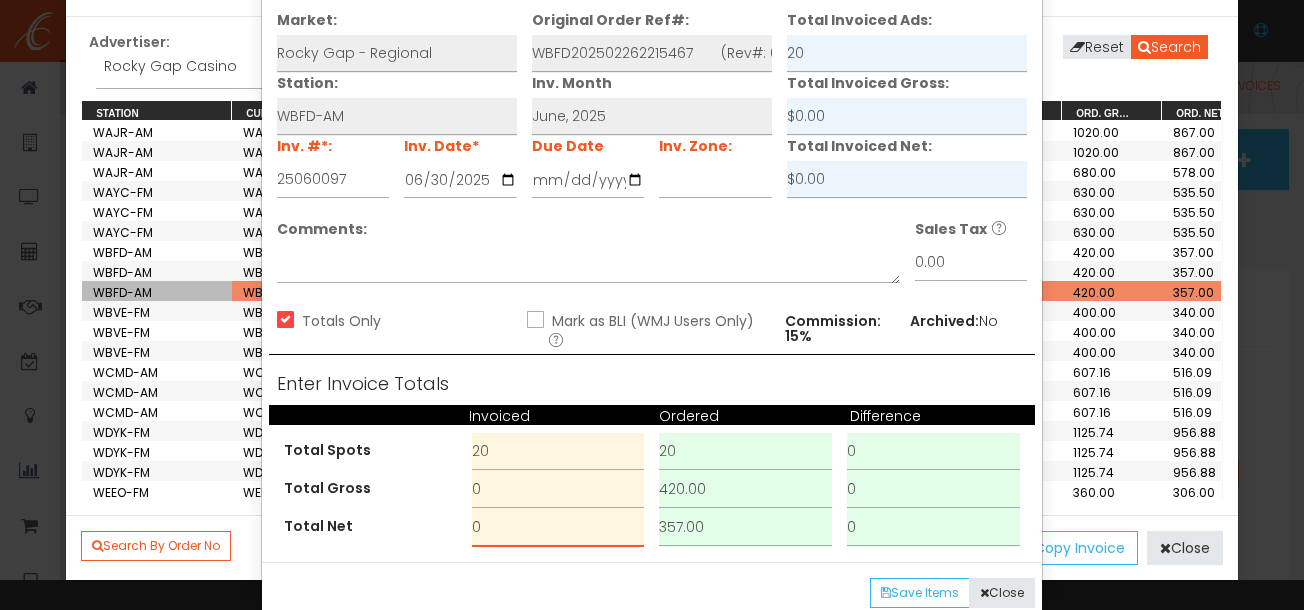drag, startPoint x: 501, startPoint y: 519, endPoint x: 436, endPoint y: 519, distance: 65 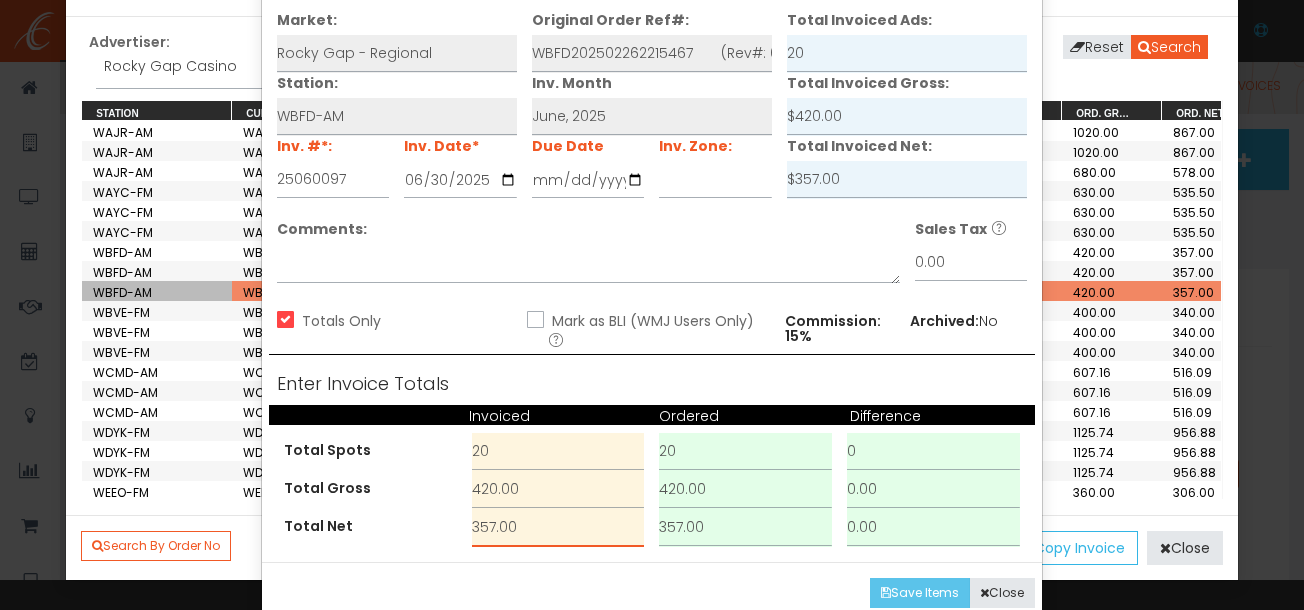 type on "357.00" 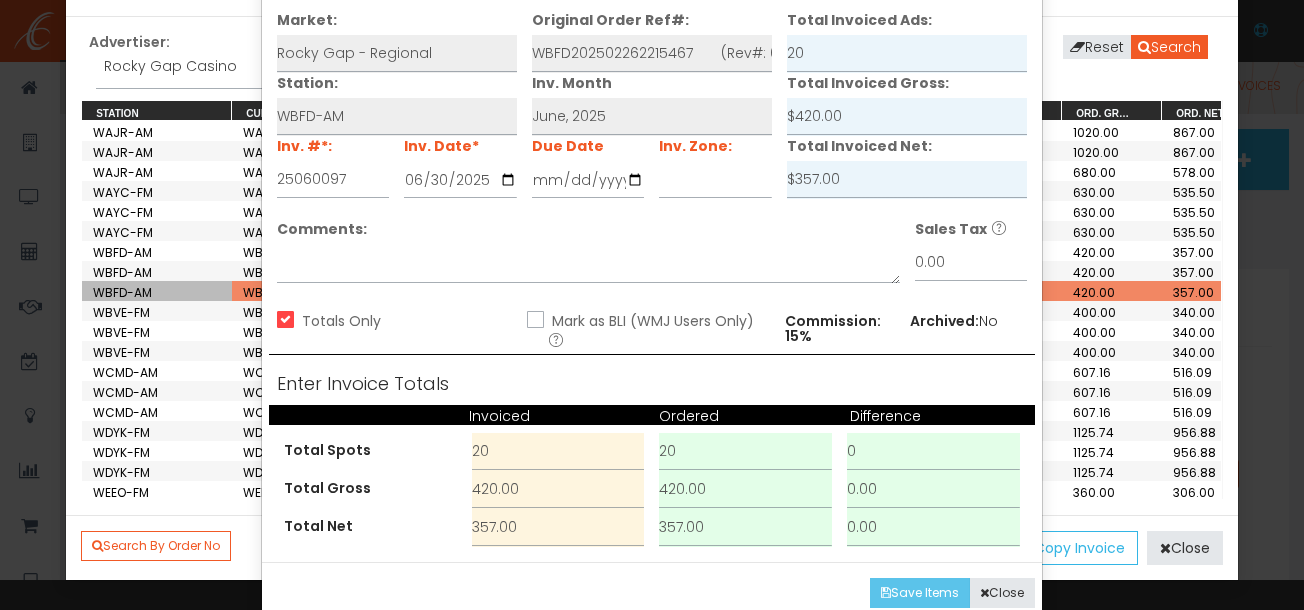 click on "Save Items" at bounding box center (920, 593) 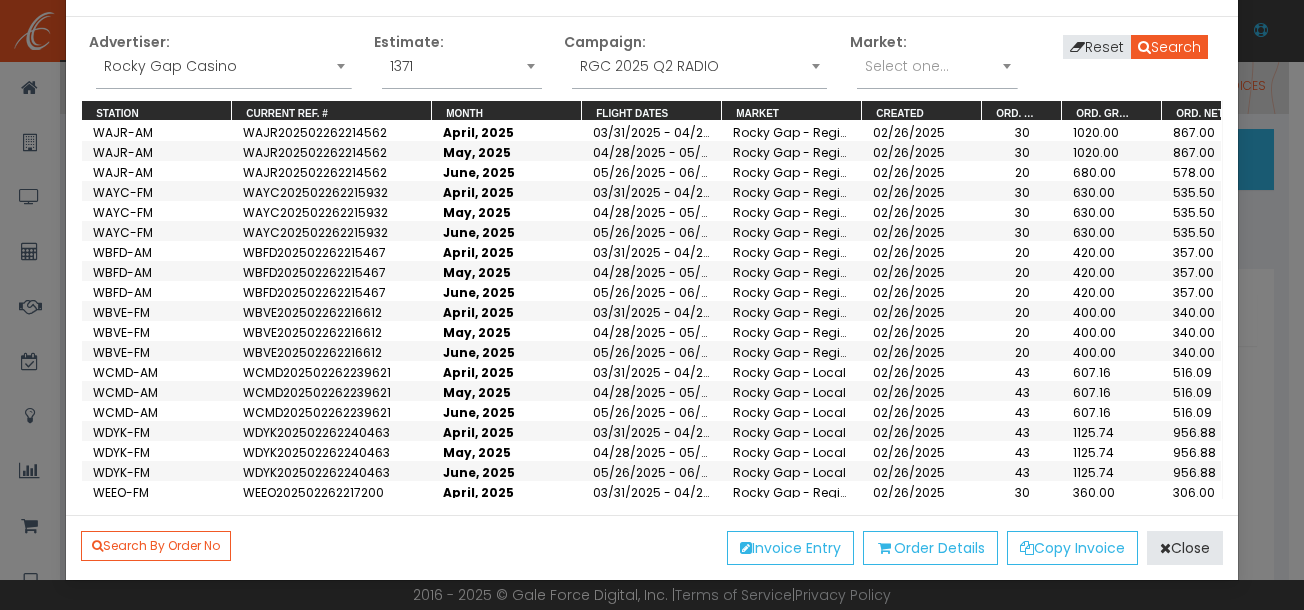 scroll, scrollTop: 0, scrollLeft: 0, axis: both 